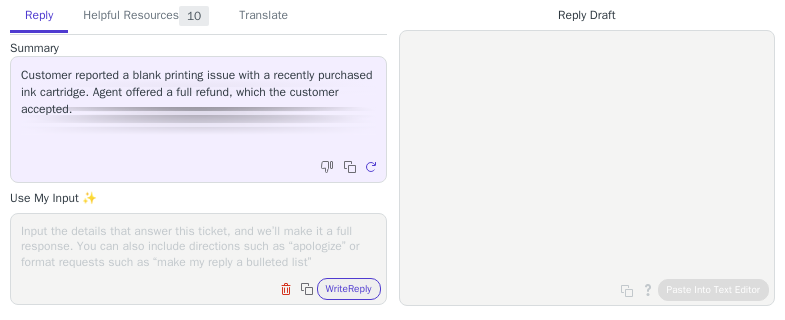 scroll, scrollTop: 0, scrollLeft: 0, axis: both 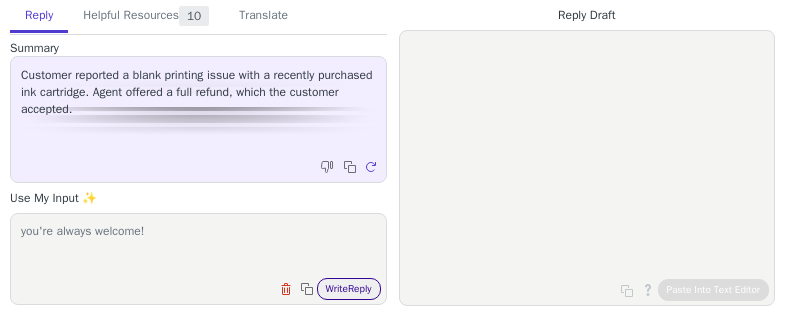 type on "you're always welcome!" 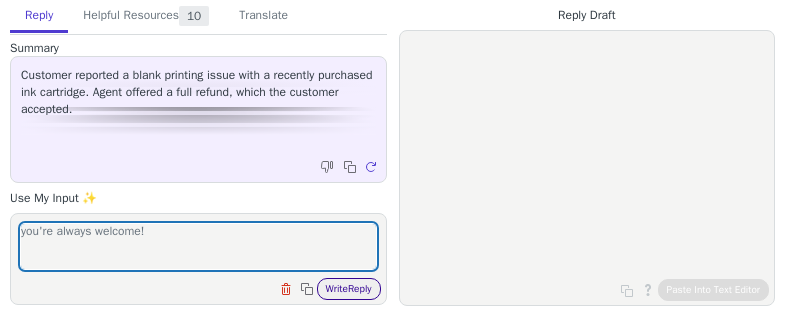 click on "Write  Reply" at bounding box center (349, 289) 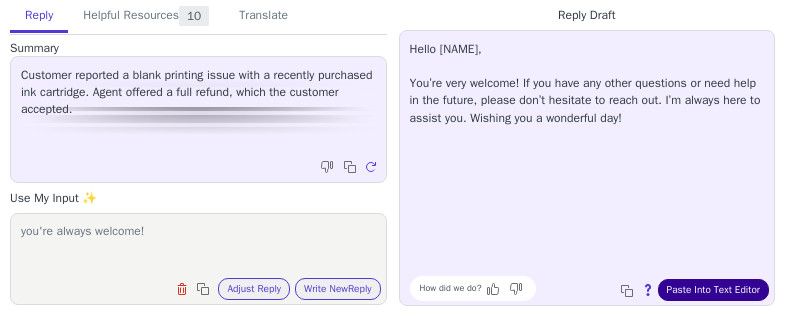 click on "Paste Into Text Editor" at bounding box center [713, 290] 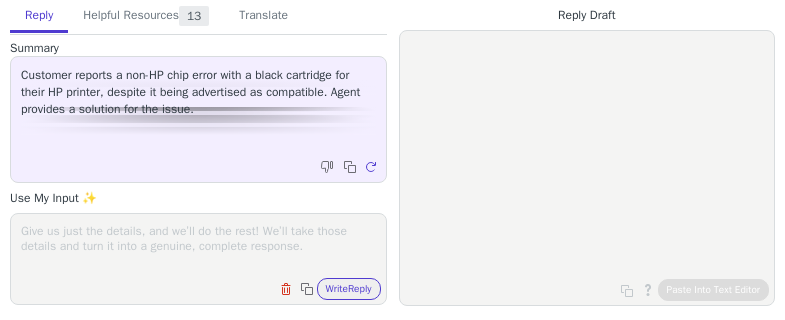 scroll, scrollTop: 0, scrollLeft: 0, axis: both 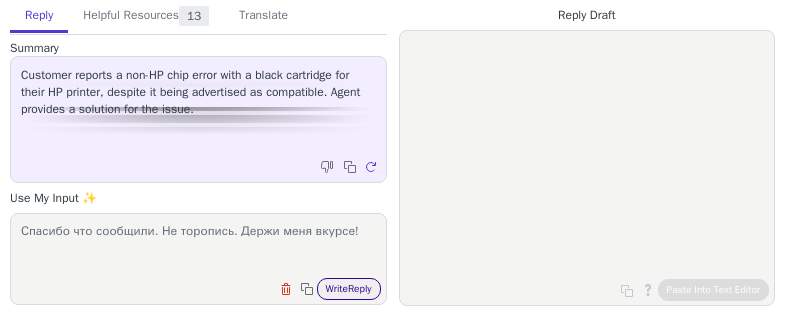 type on "Спасибо что сообщили. Не торопись. Держи меня вкурсе!" 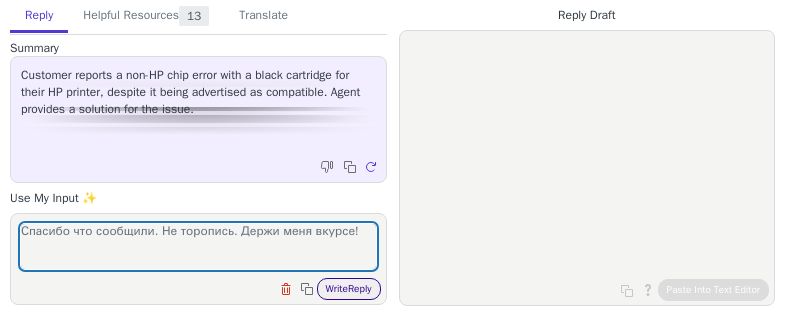click on "Write  Reply" at bounding box center [349, 289] 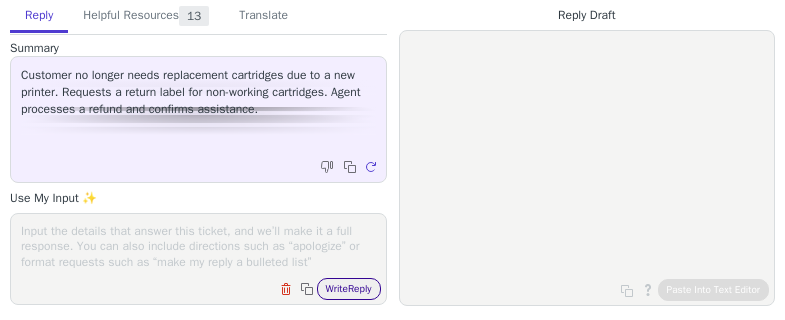 scroll, scrollTop: 0, scrollLeft: 0, axis: both 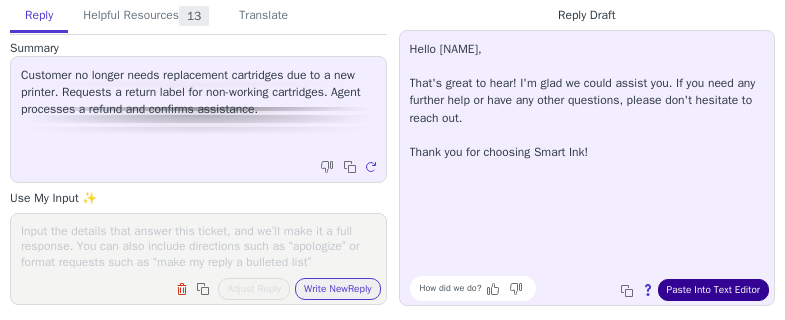 click on "Paste Into Text Editor" at bounding box center (713, 290) 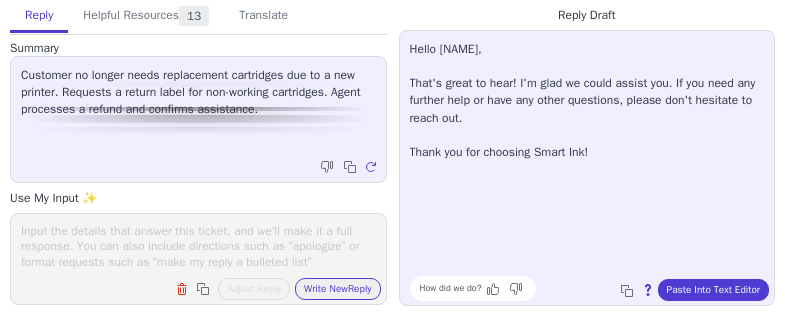 click at bounding box center (198, 246) 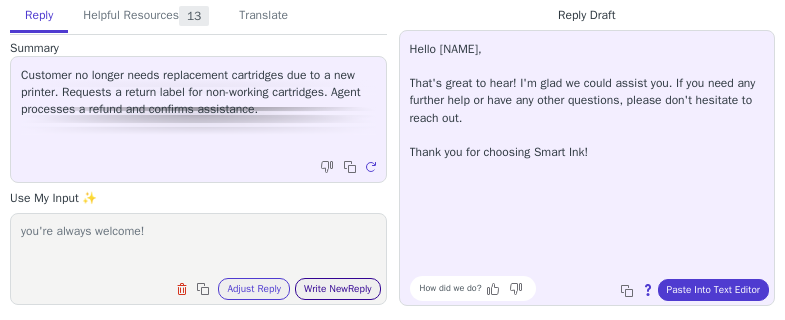 type on "you're always welcome!" 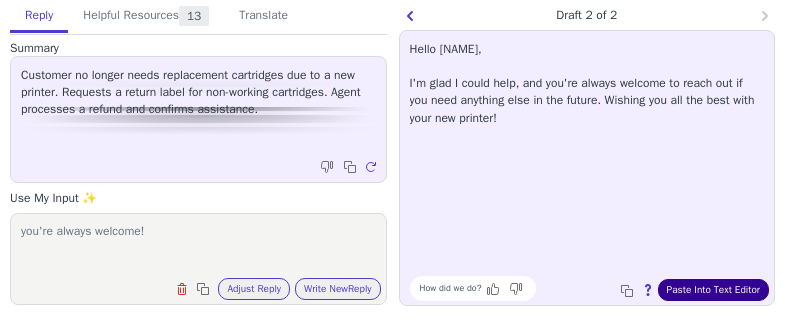 click on "Paste Into Text Editor" at bounding box center [713, 290] 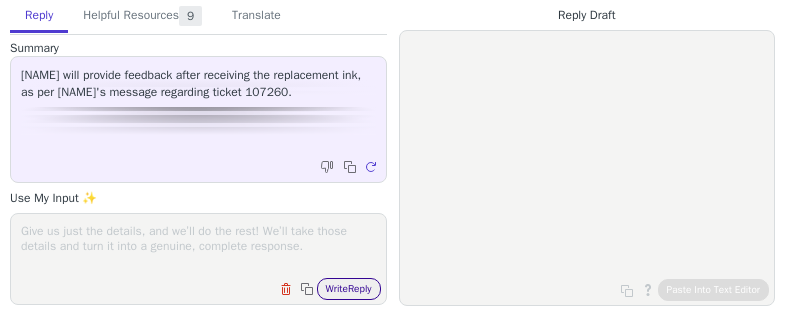 scroll, scrollTop: 0, scrollLeft: 0, axis: both 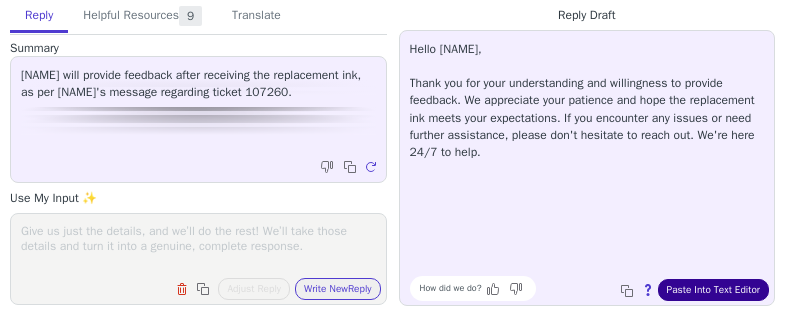click on "Paste Into Text Editor" at bounding box center [713, 290] 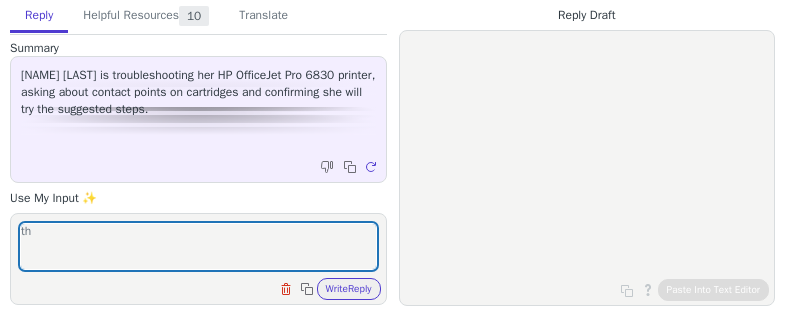 scroll, scrollTop: 0, scrollLeft: 0, axis: both 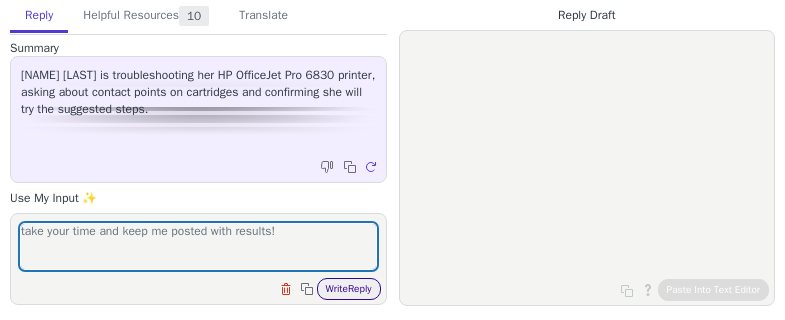 type on "take your time and keep me posted with results!" 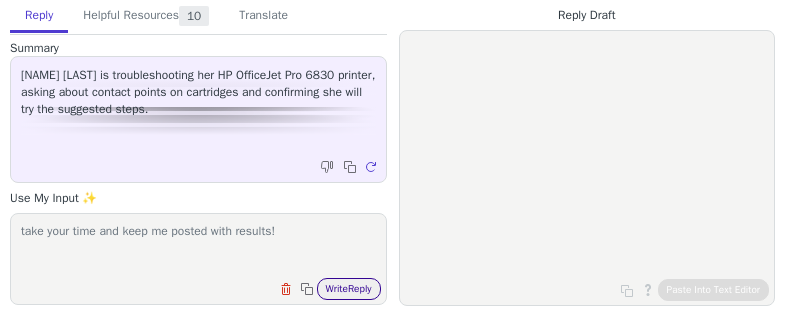 click on "Write  Reply" at bounding box center (349, 289) 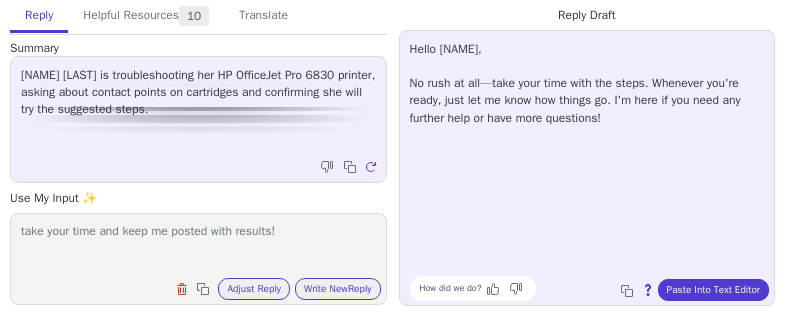 click on "Hello [NAME], No rush at all—take your time with the steps. Whenever you're ready, just let me know how things go. I'm here if you need any further help or have more questions!" at bounding box center [587, 84] 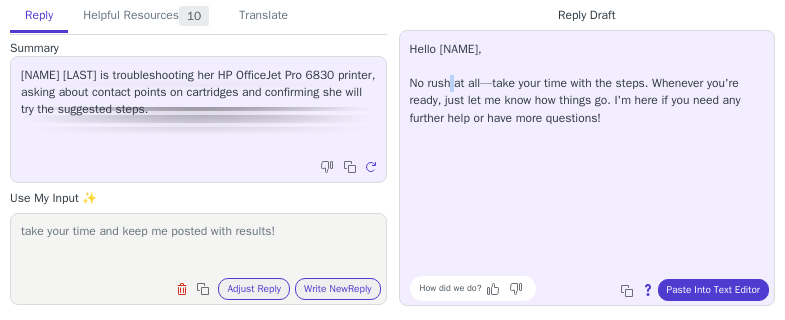click on "Hello [NAME], No rush at all—take your time with the steps. Whenever you're ready, just let me know how things go. I'm here if you need any further help or have more questions!" at bounding box center (587, 84) 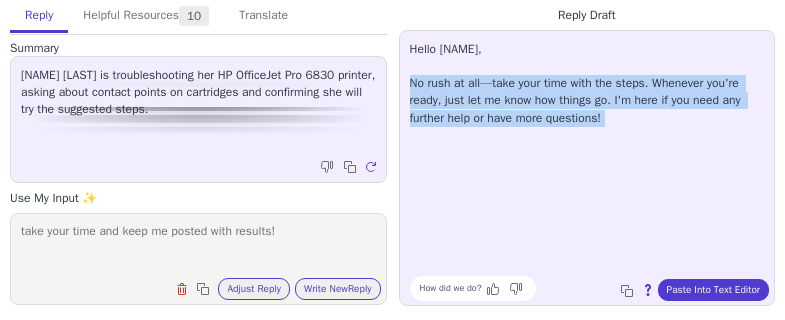 click on "Hello [NAME], No rush at all—take your time with the steps. Whenever you're ready, just let me know how things go. I'm here if you need any further help or have more questions!" at bounding box center (587, 84) 